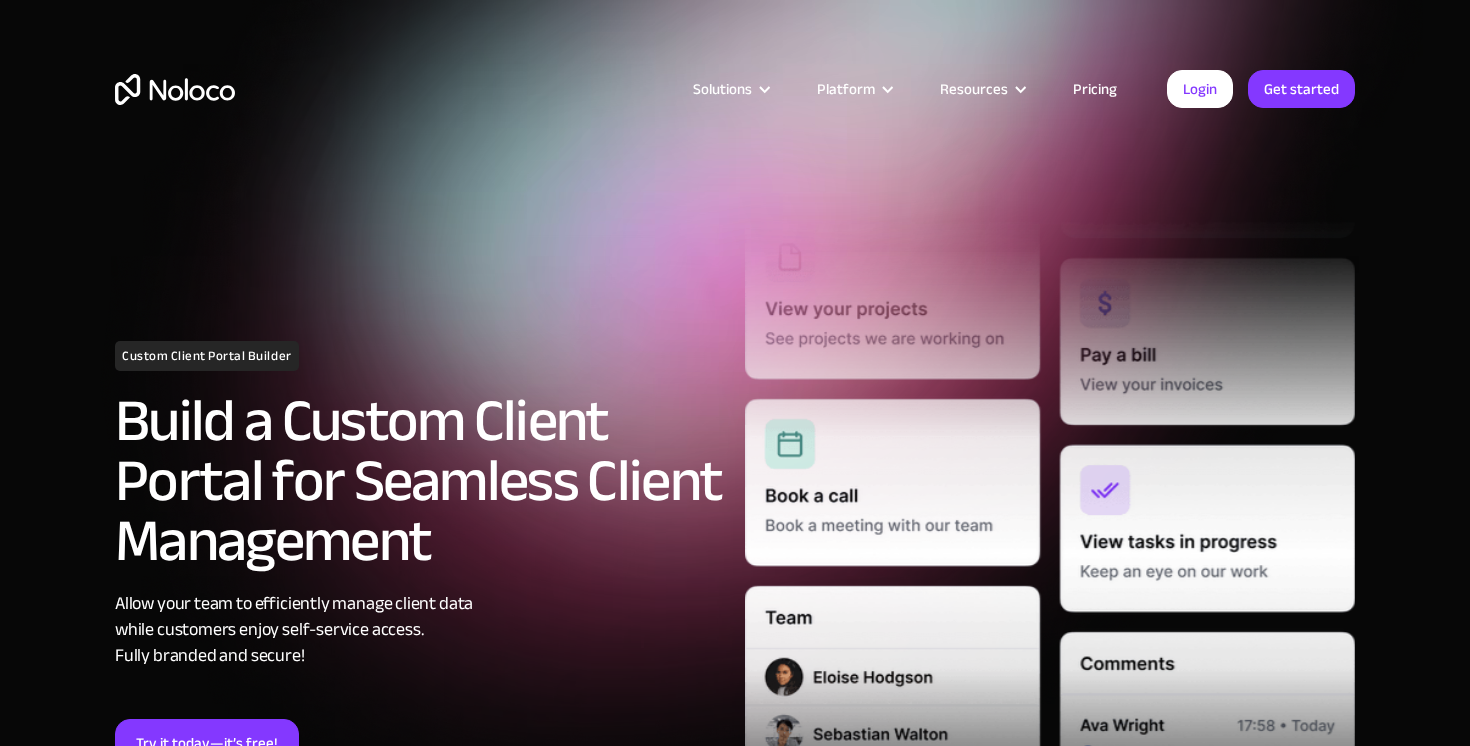 scroll, scrollTop: 0, scrollLeft: 0, axis: both 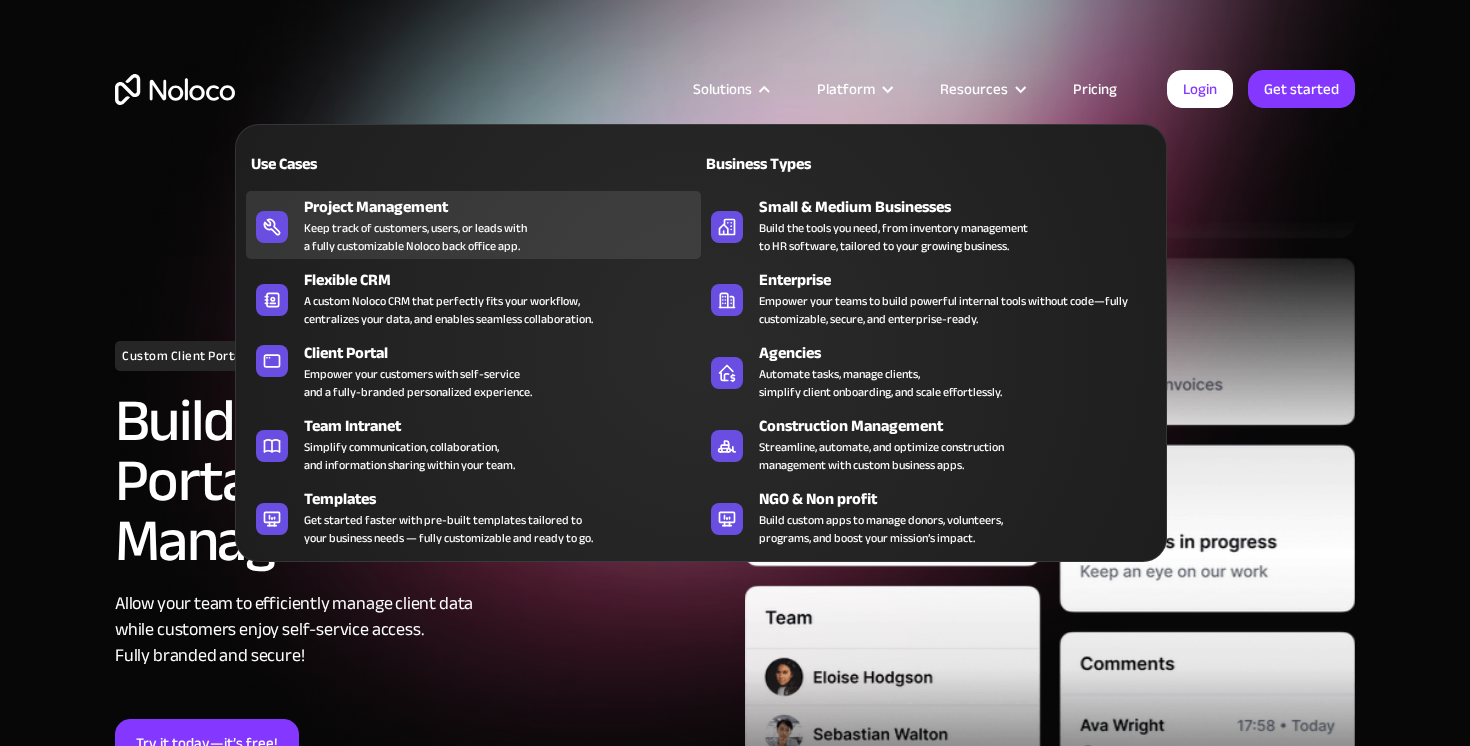 click on "Keep track of customers, users, or leads with  a fully customizable Noloco back office app." at bounding box center (415, 237) 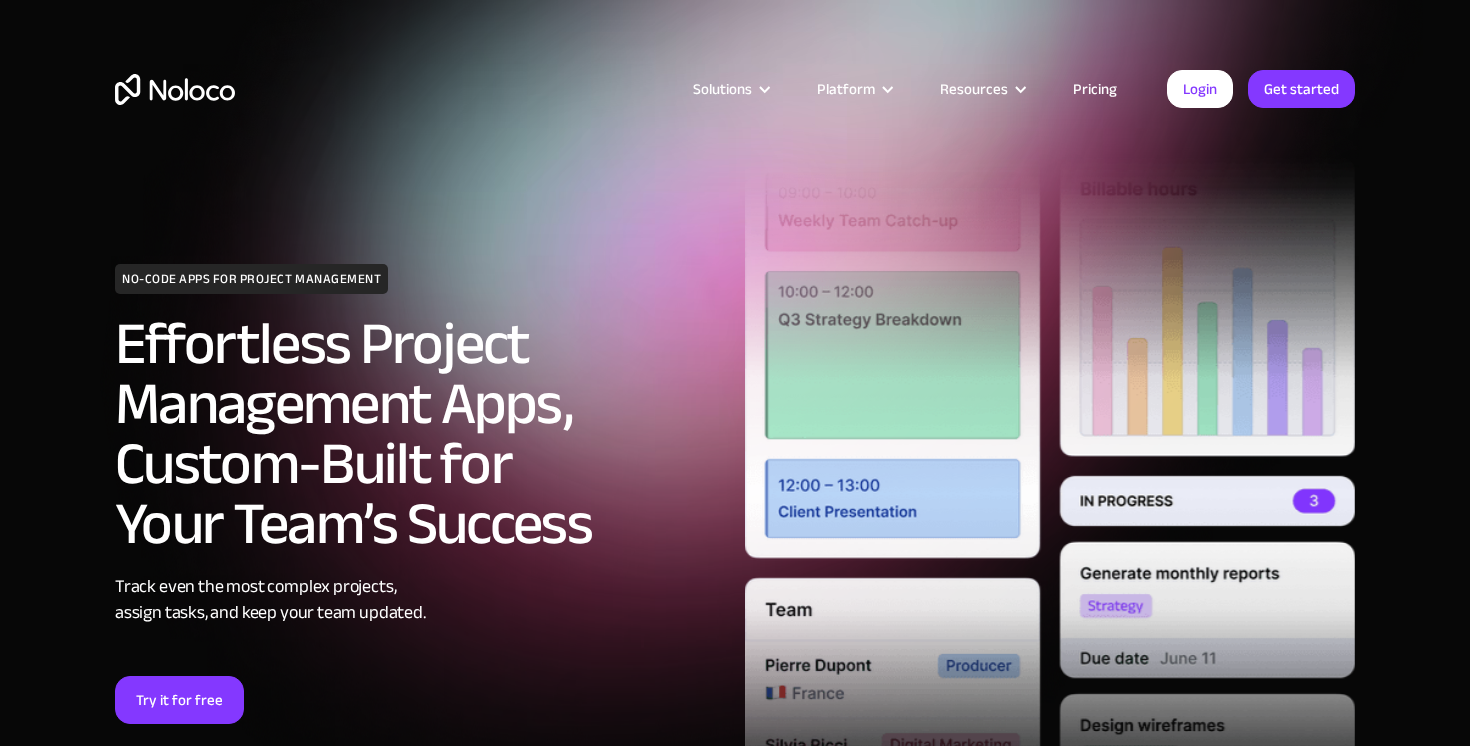 scroll, scrollTop: 0, scrollLeft: 0, axis: both 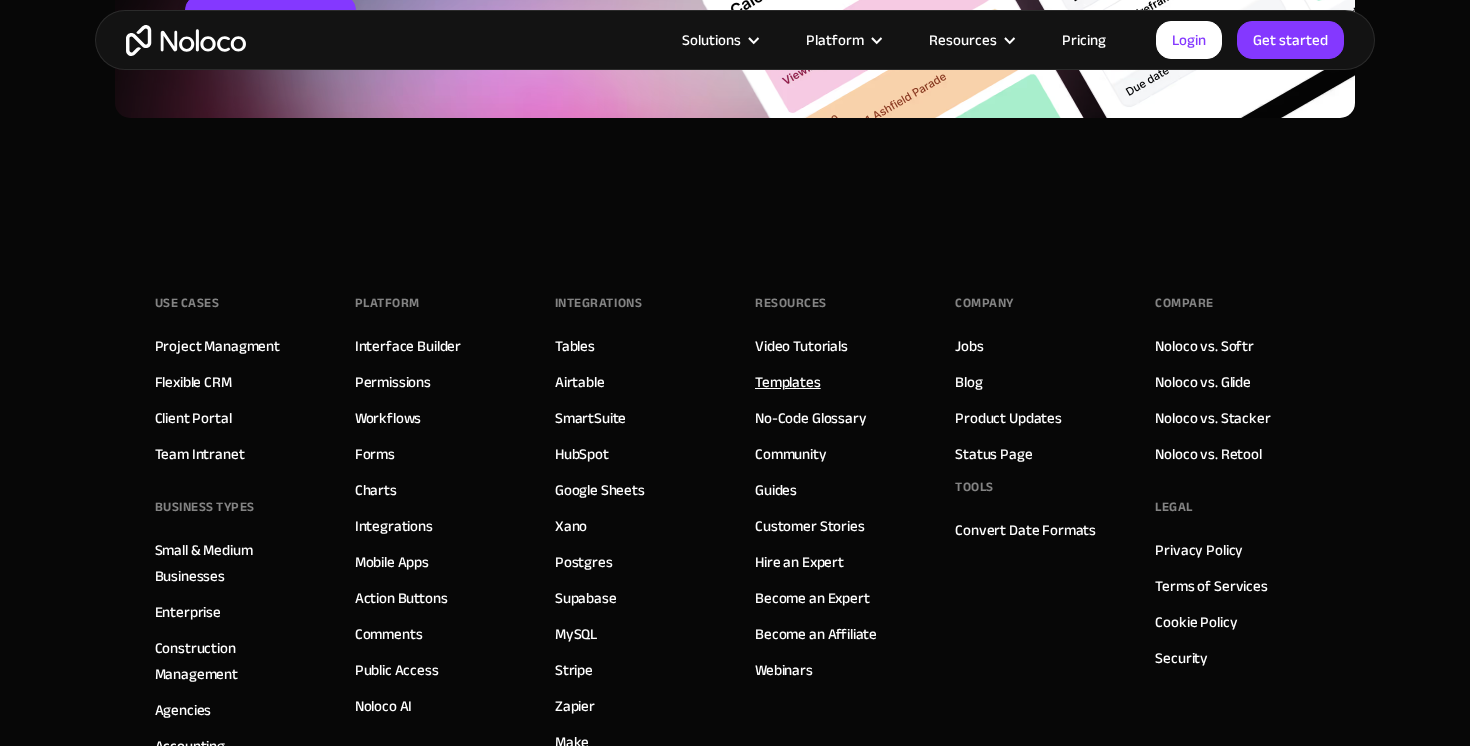click on "Templates" at bounding box center [788, 382] 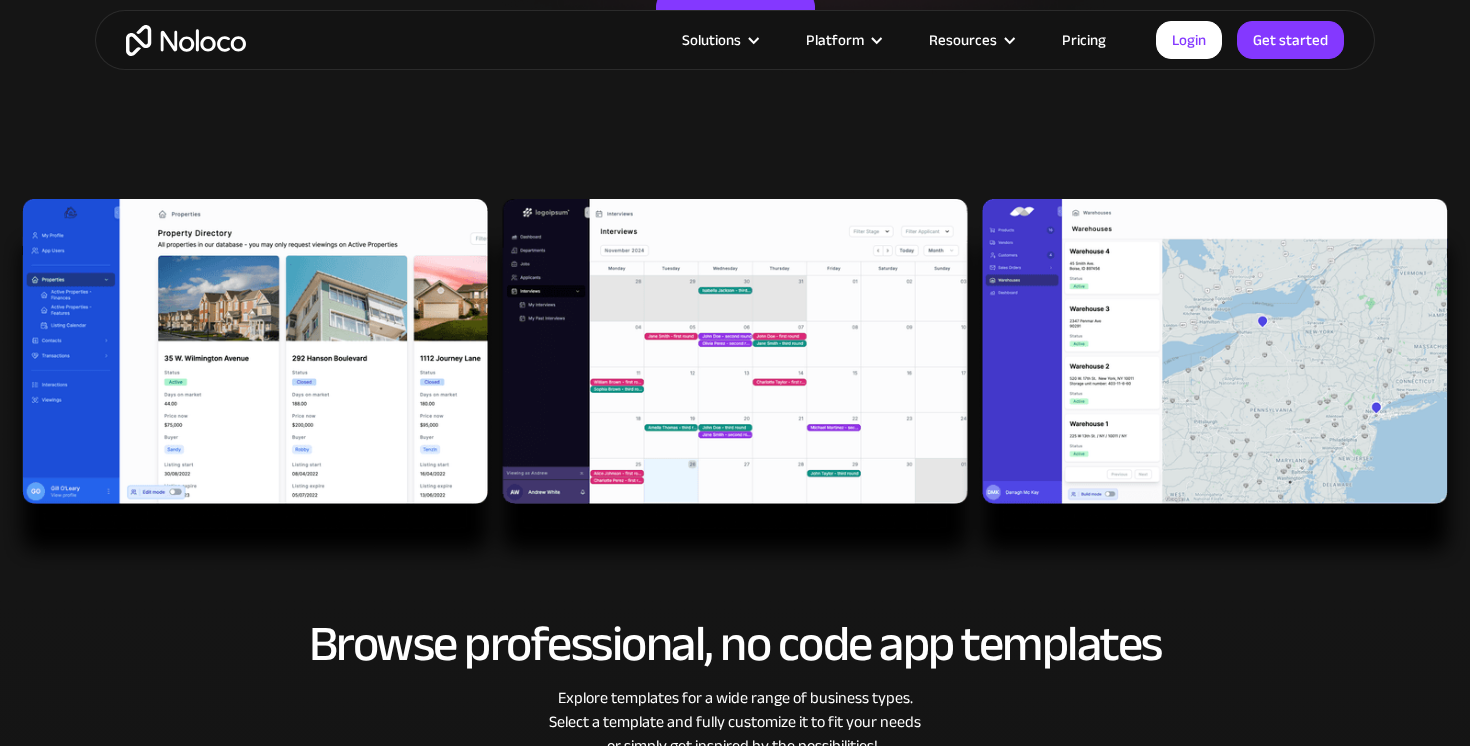 scroll, scrollTop: 0, scrollLeft: 0, axis: both 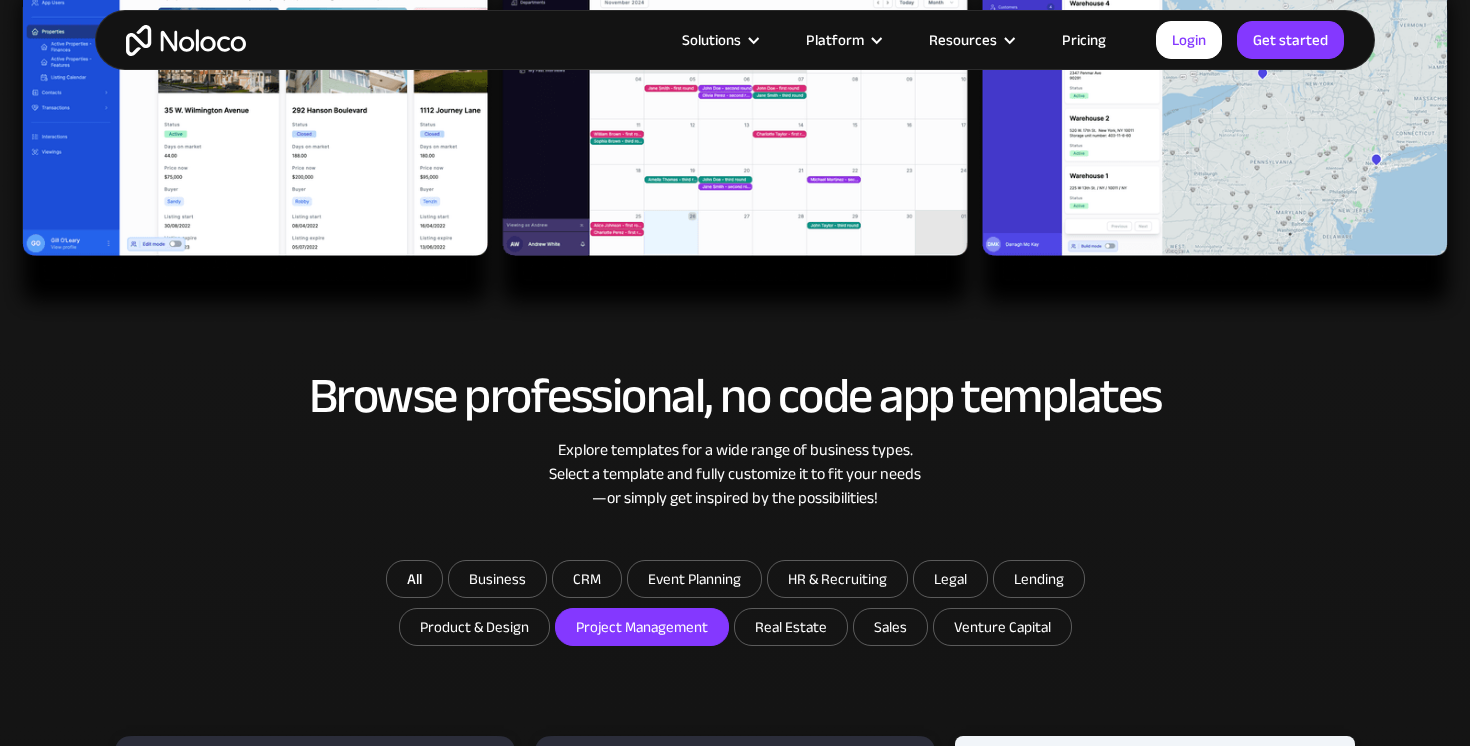 click on "Project Management" at bounding box center (497, 579) 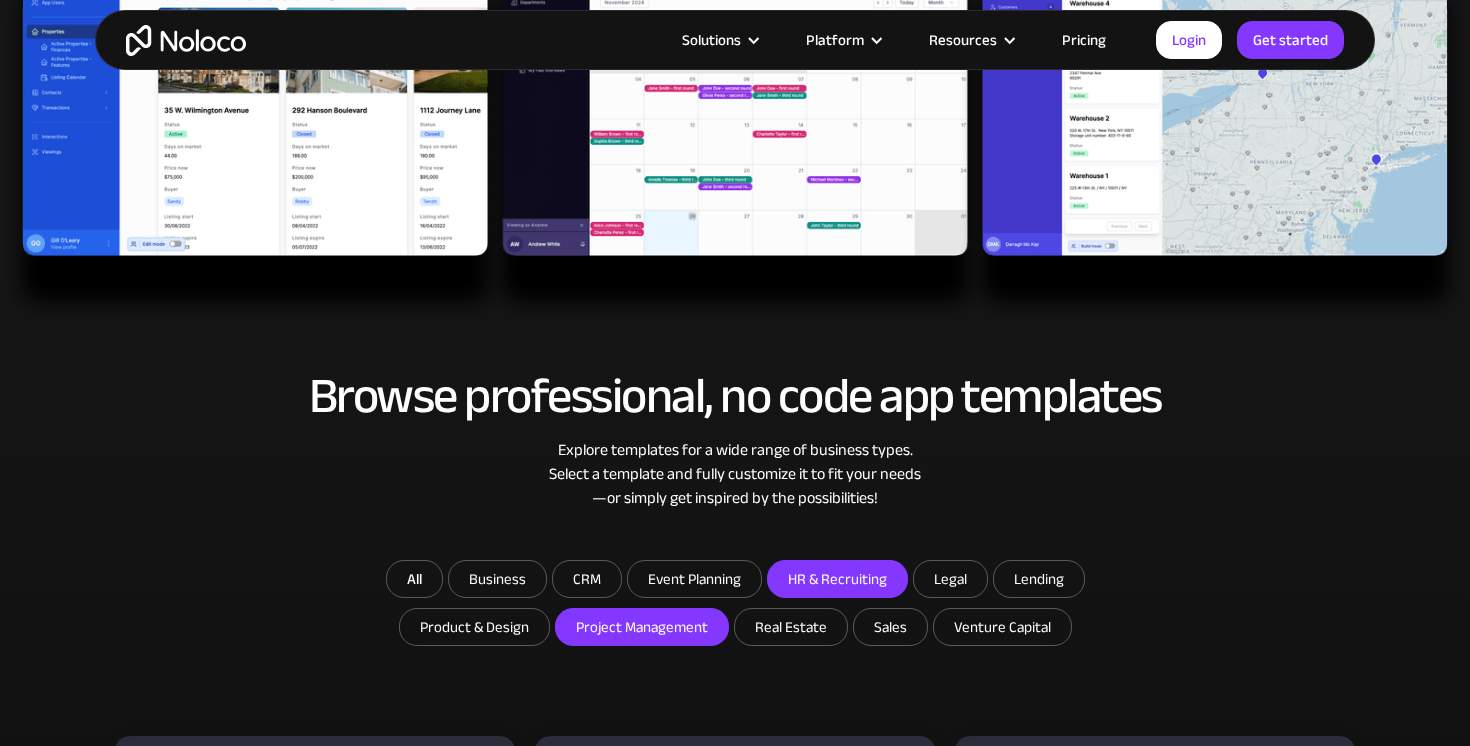 click on "HR & Recruiting" at bounding box center (497, 579) 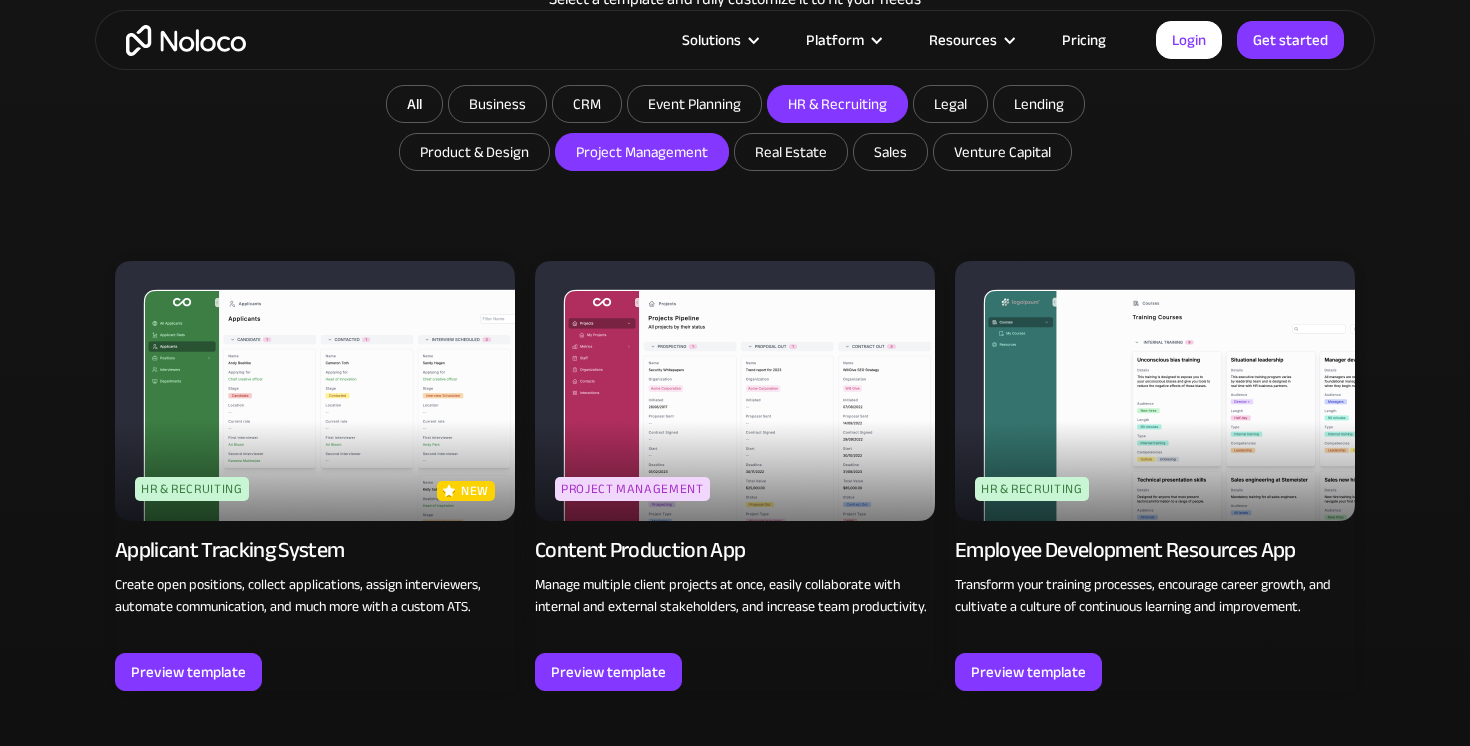 scroll, scrollTop: 1204, scrollLeft: 0, axis: vertical 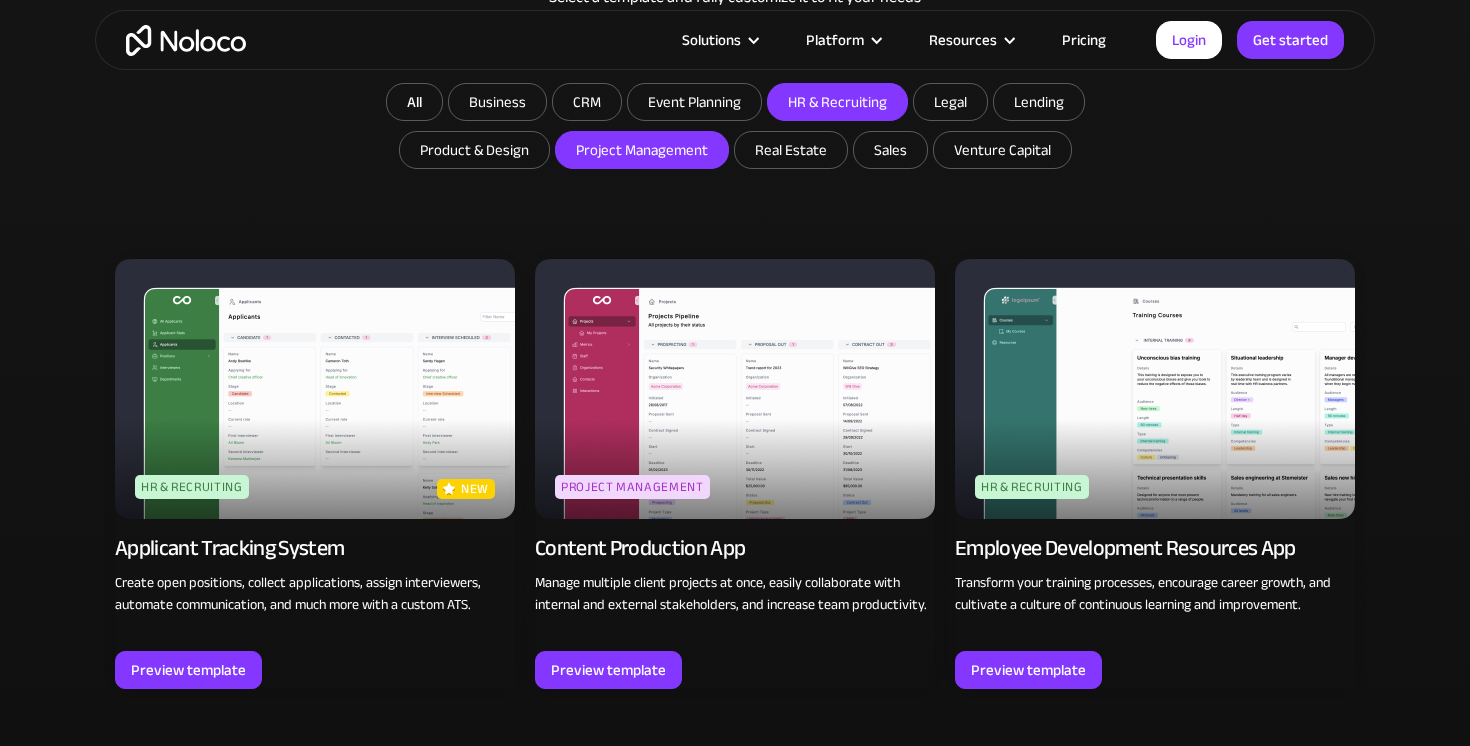 click on "Preview template" at bounding box center (188, 1755) 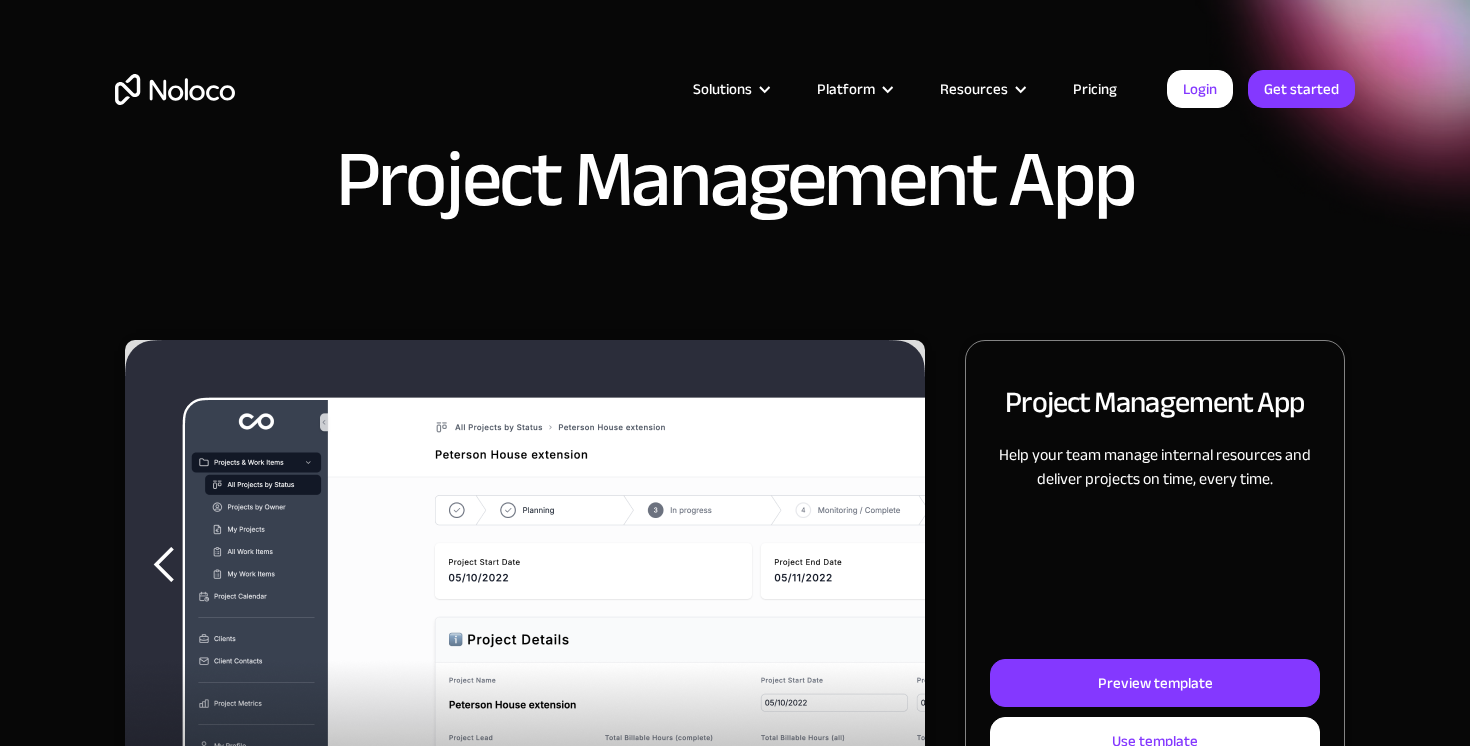 scroll, scrollTop: 0, scrollLeft: 0, axis: both 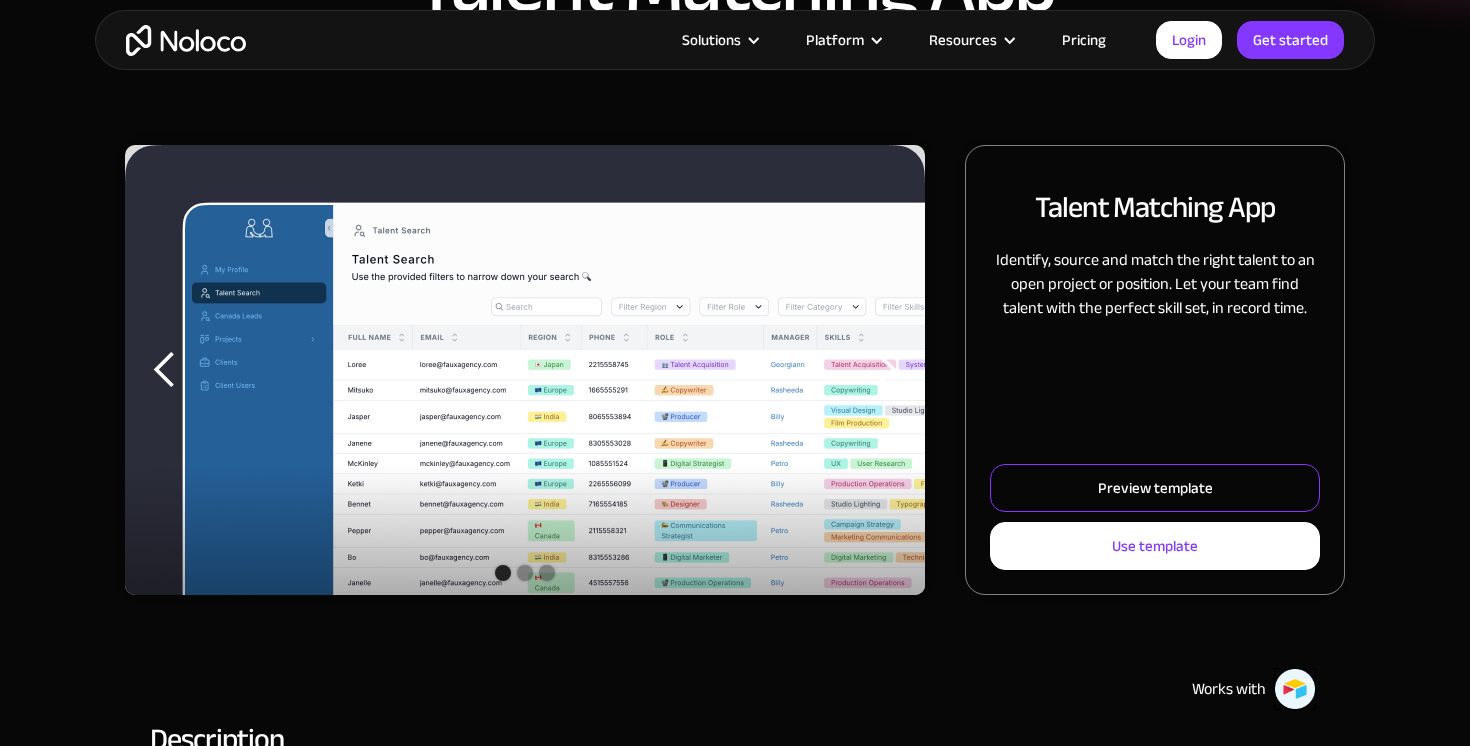 click on "Preview template" at bounding box center (1155, 488) 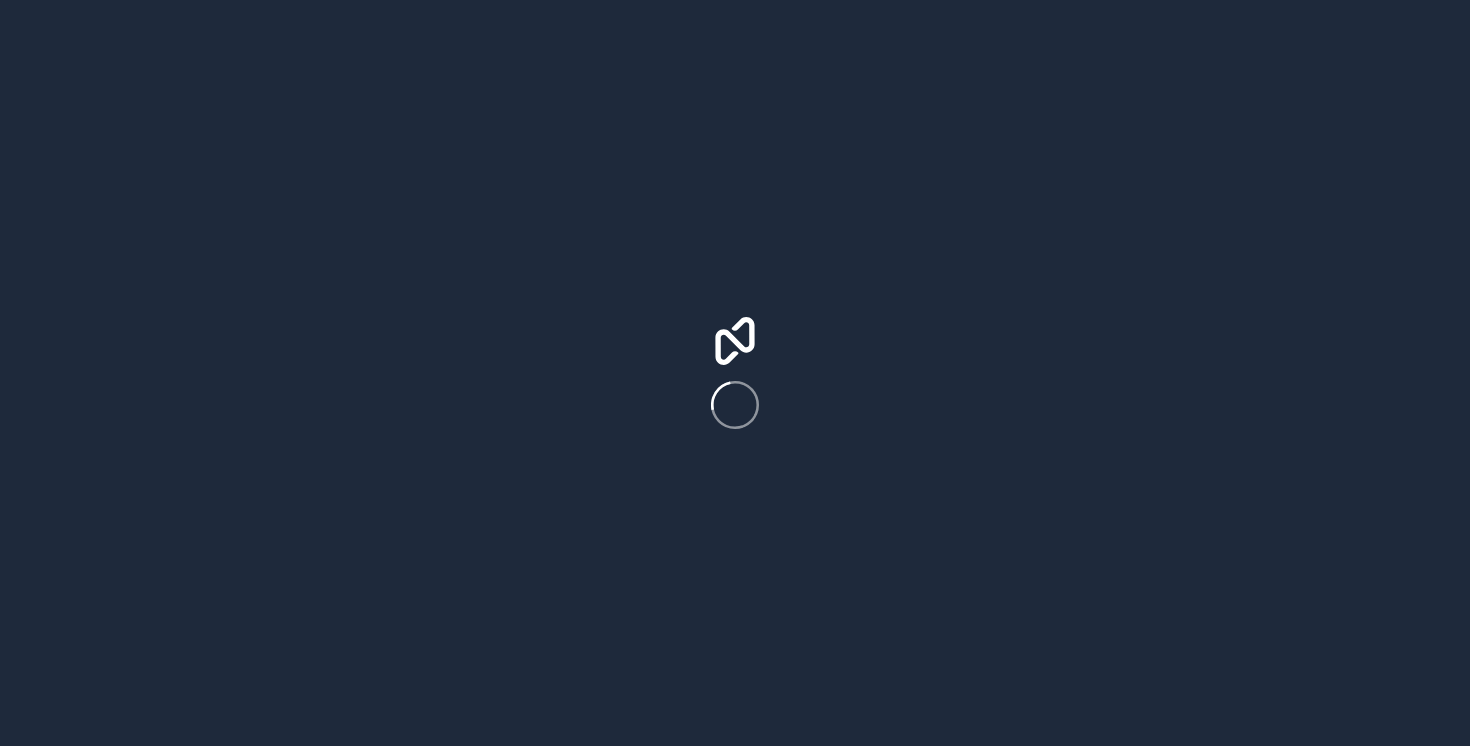 scroll, scrollTop: 0, scrollLeft: 0, axis: both 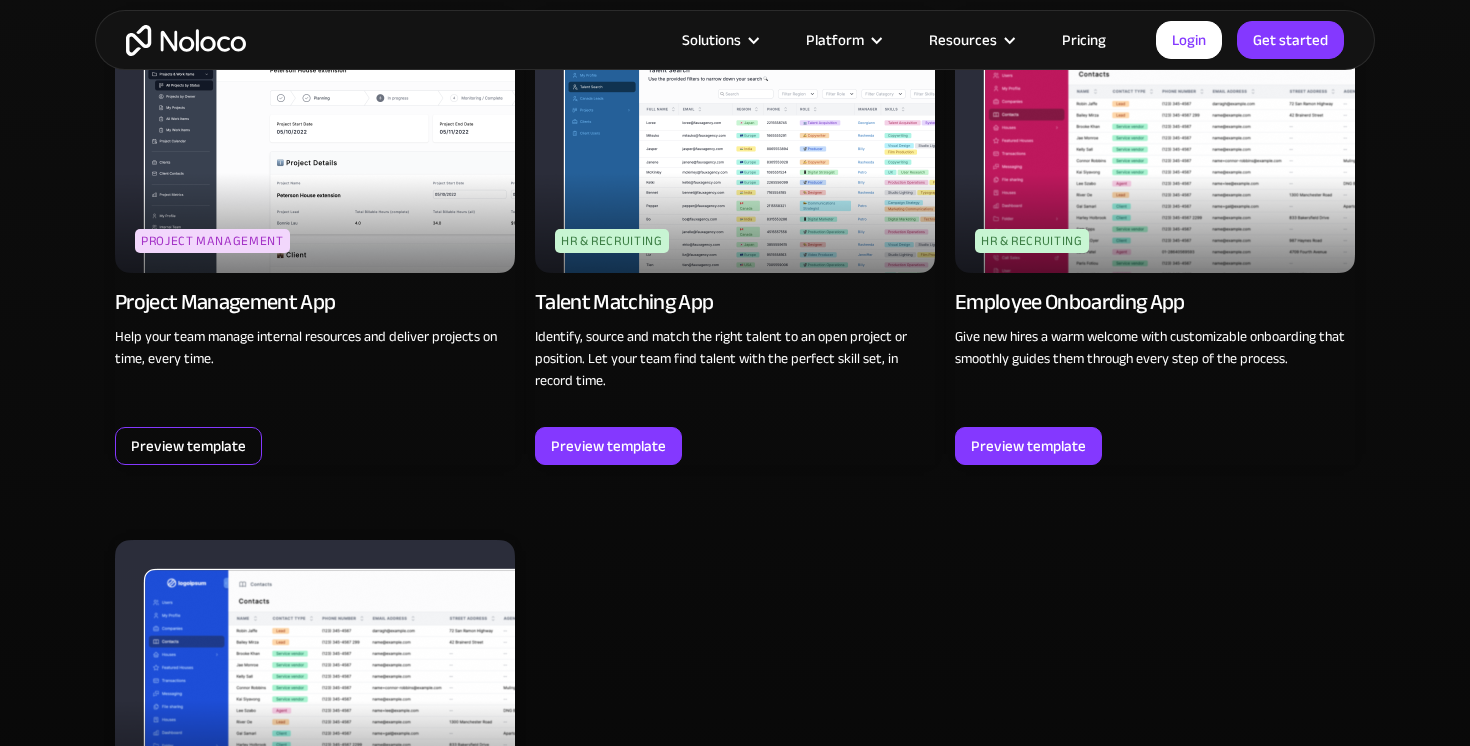 click on "Preview template" at bounding box center (188, 446) 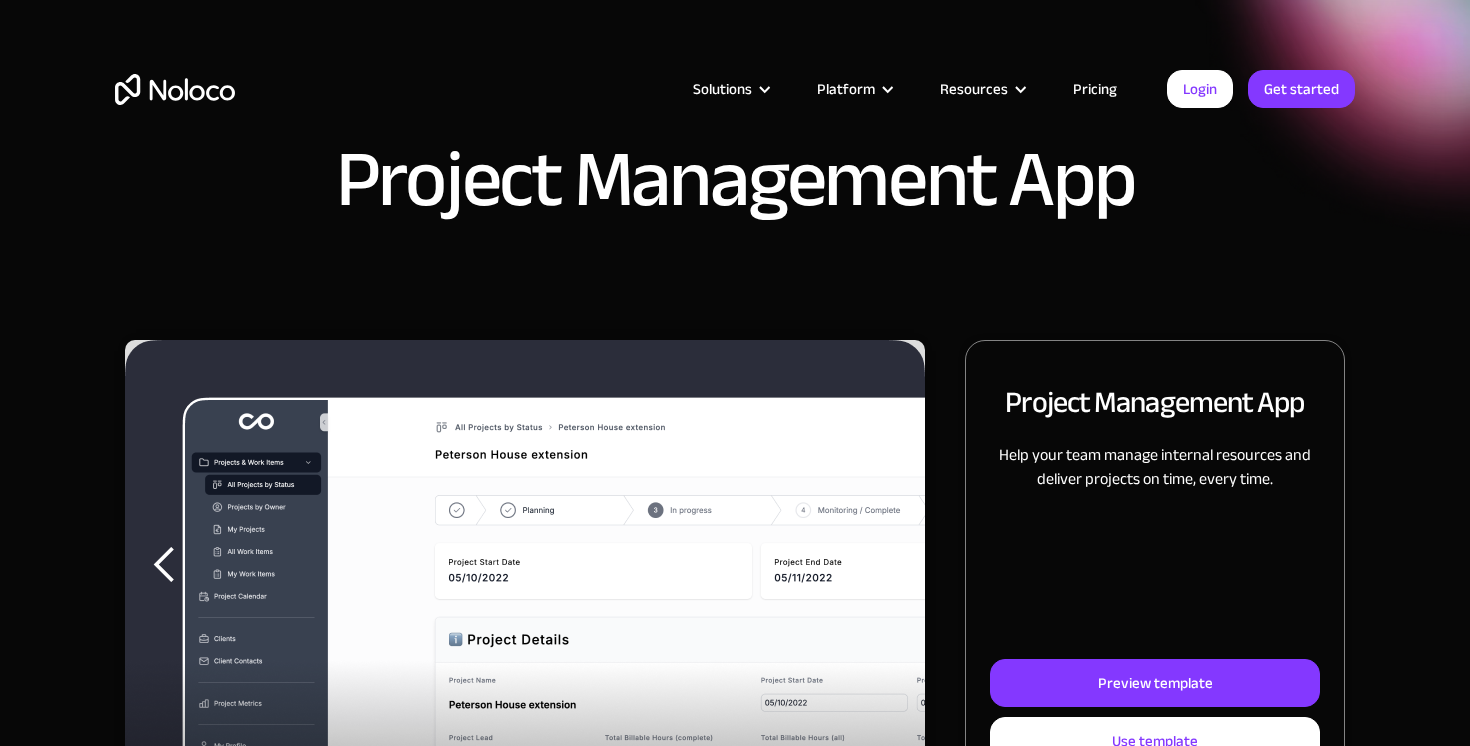 scroll, scrollTop: 94, scrollLeft: 0, axis: vertical 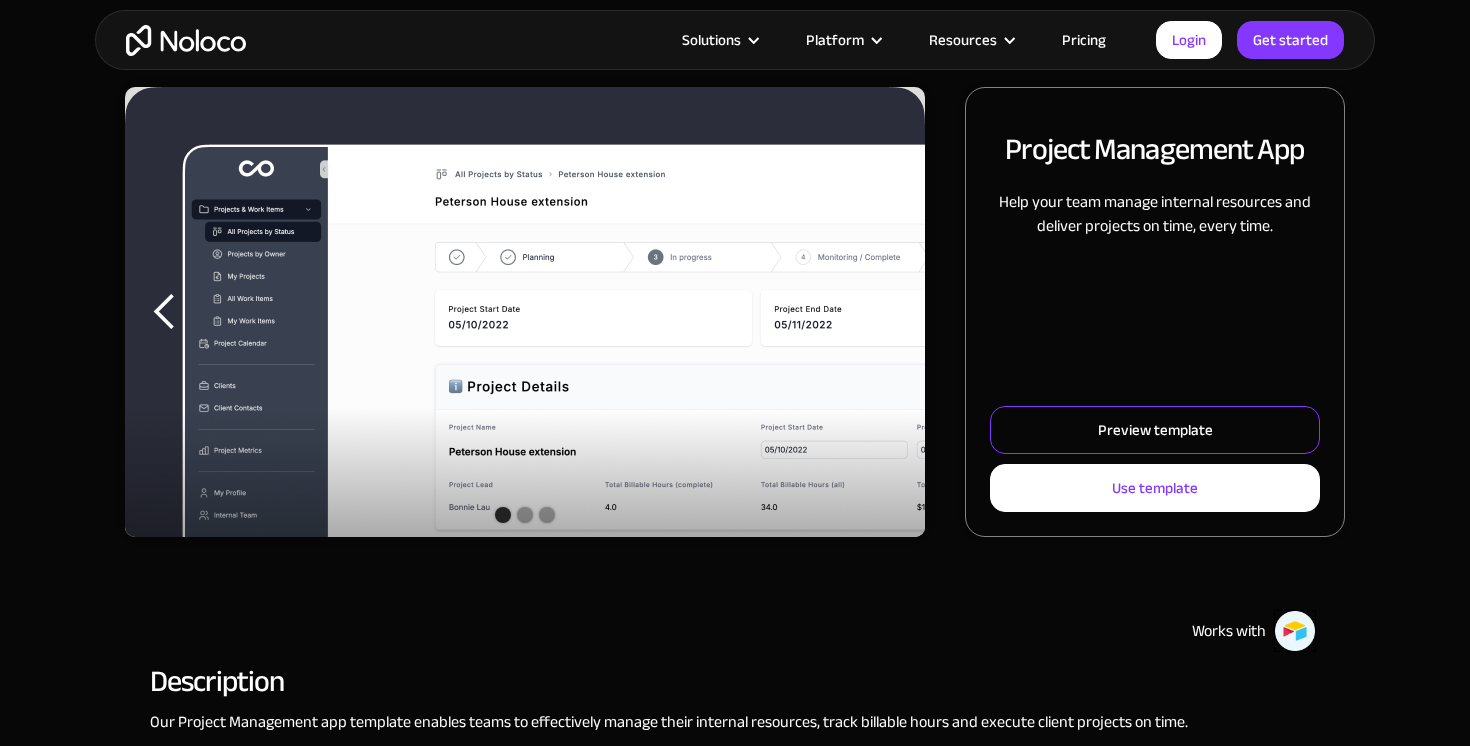click on "Preview template" at bounding box center [1155, 430] 